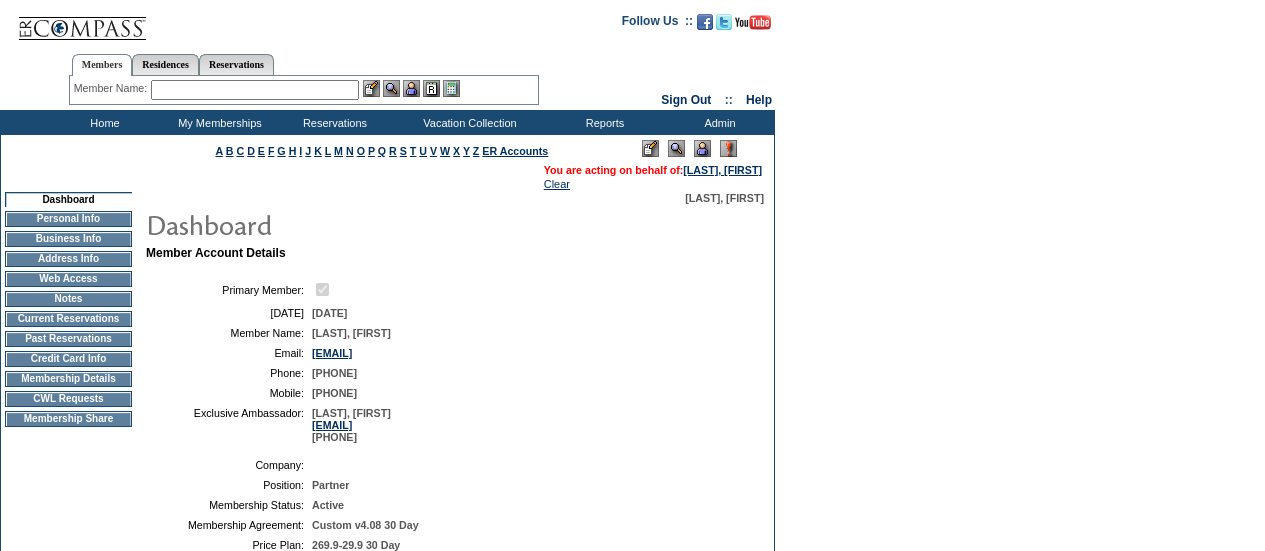 scroll, scrollTop: 0, scrollLeft: 0, axis: both 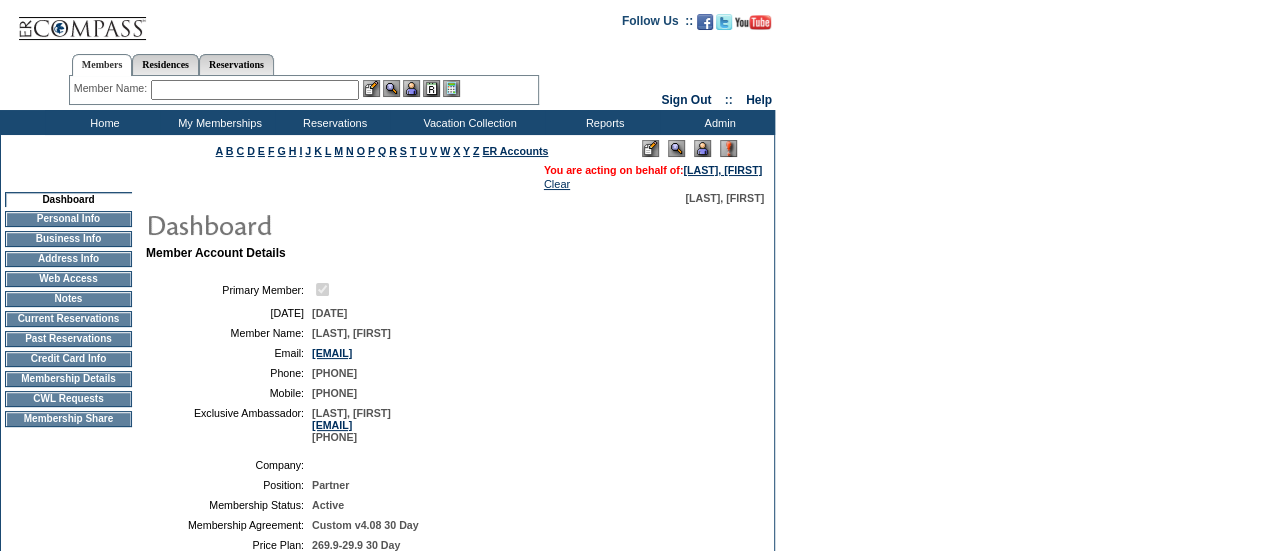 click on "CWL Requests" at bounding box center [68, 399] 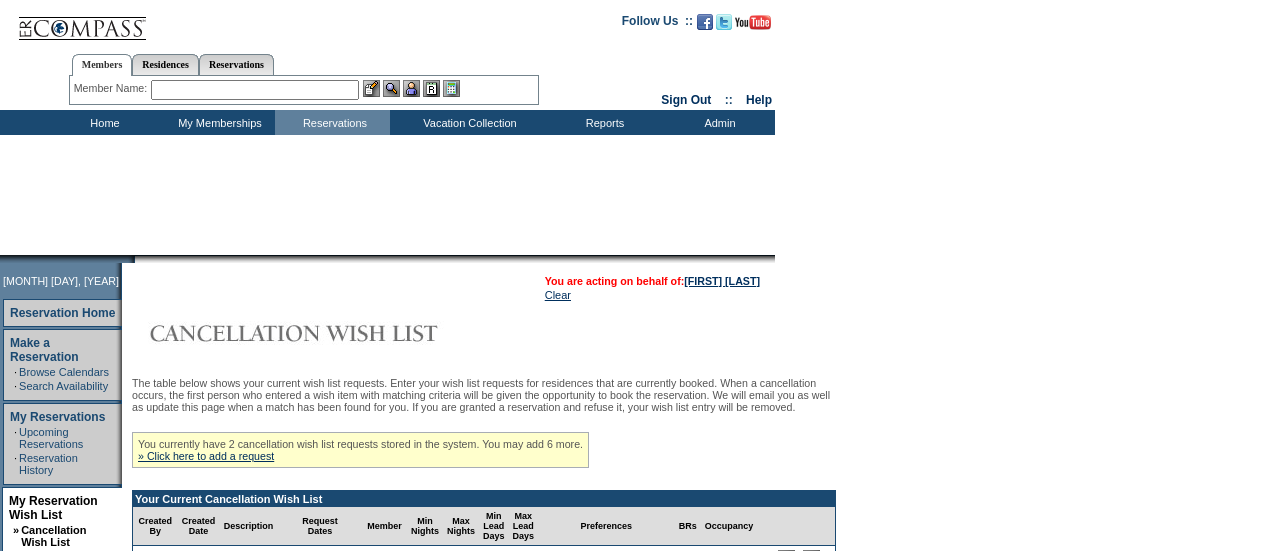 scroll, scrollTop: 0, scrollLeft: 0, axis: both 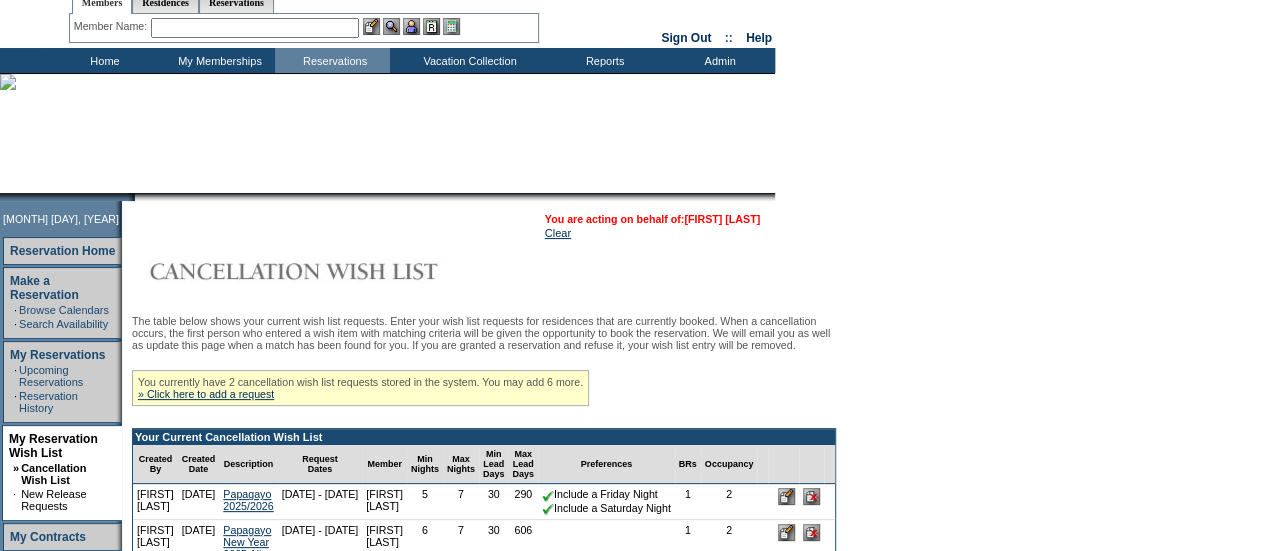 click on "[FIRST] [LAST]" at bounding box center (722, 219) 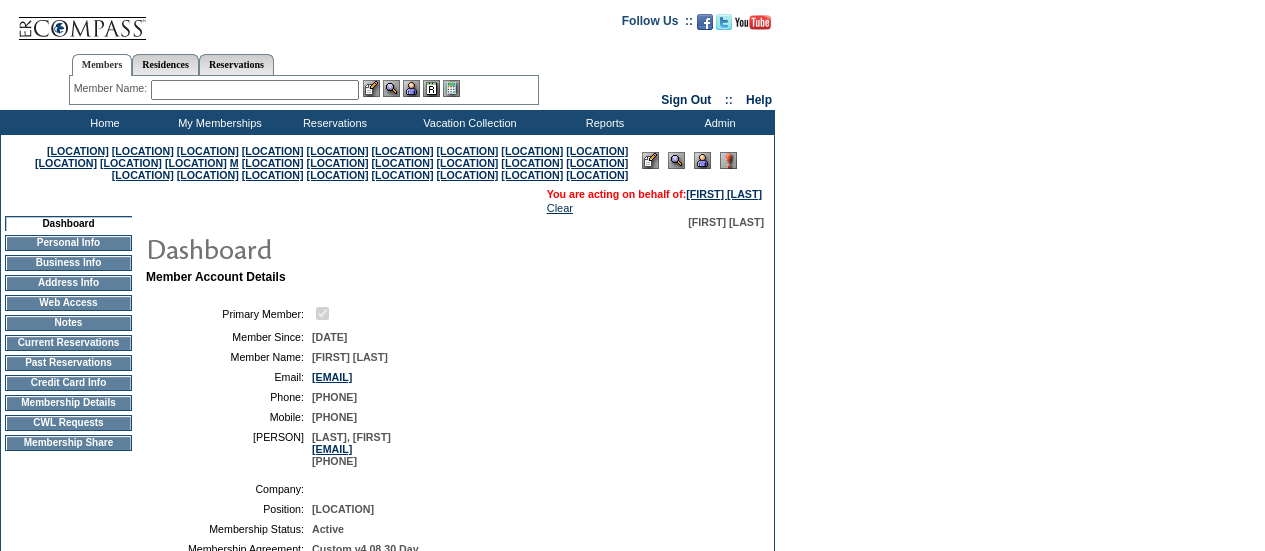 scroll, scrollTop: 0, scrollLeft: 0, axis: both 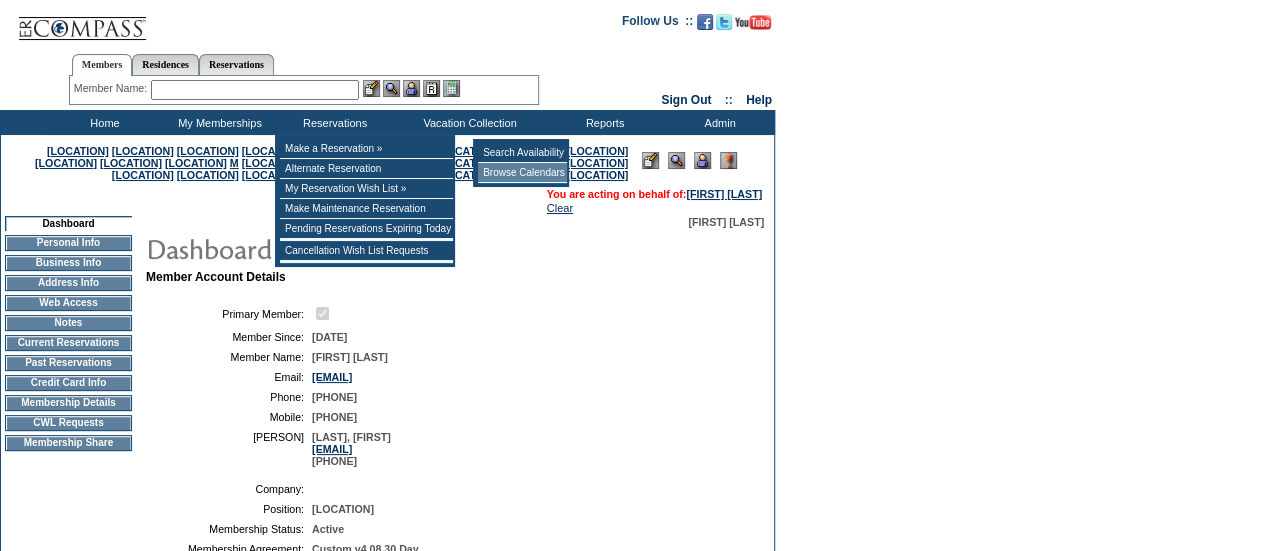 click on "Browse Calendars" at bounding box center [522, 173] 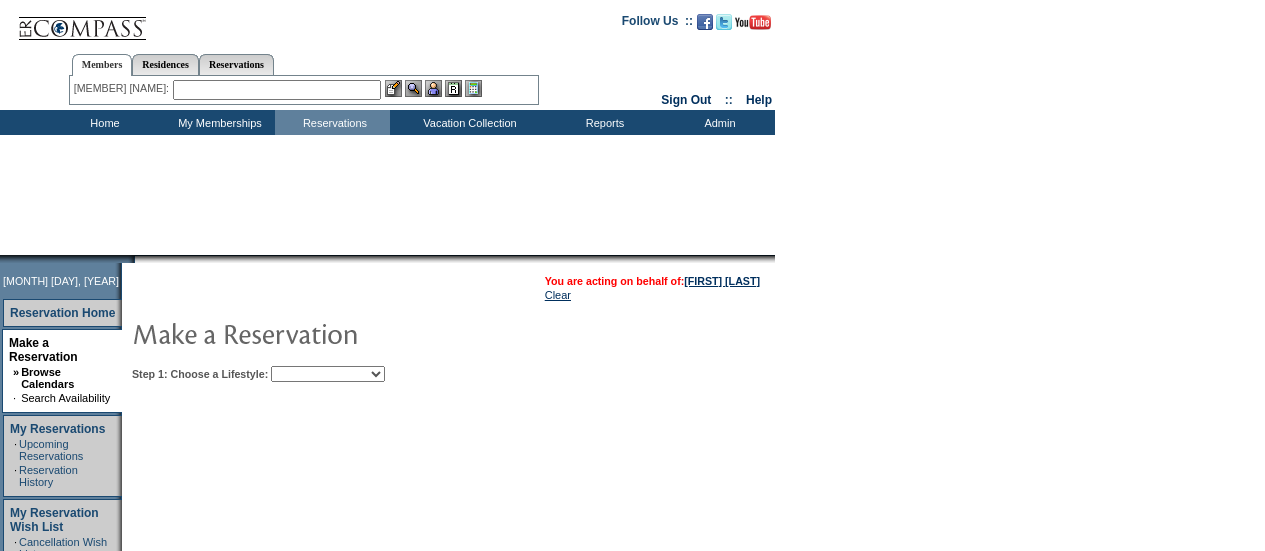 scroll, scrollTop: 0, scrollLeft: 0, axis: both 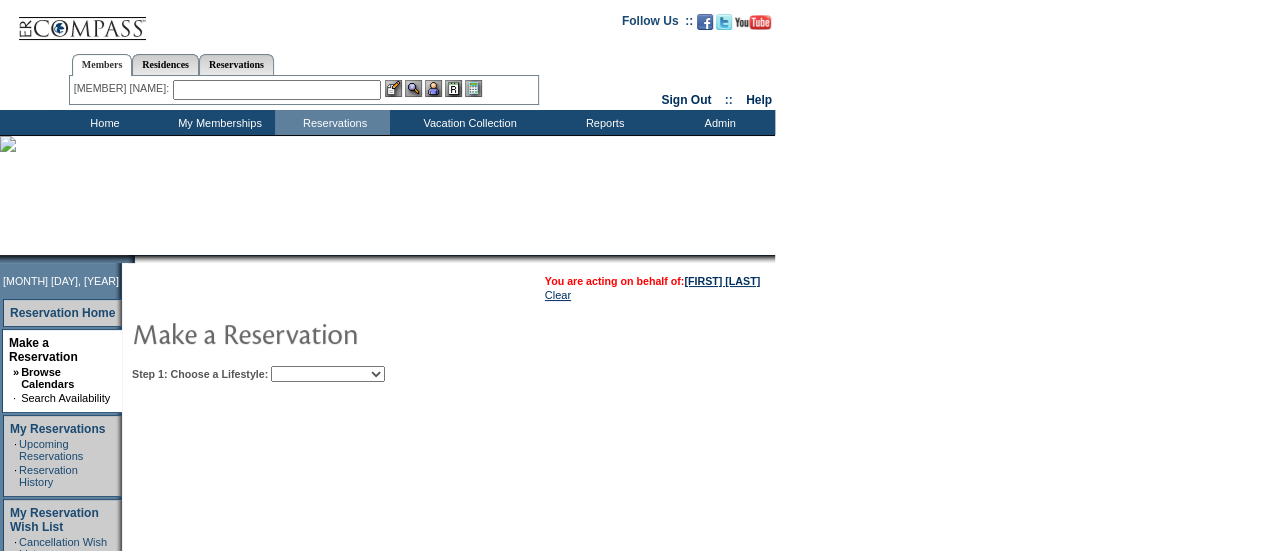 click on "Beach
Leisure
Metropolitan
Mountain
OIAL for Adventure
OIAL for Couples
OIAL for Families
Once in a Lifetime" at bounding box center (328, 374) 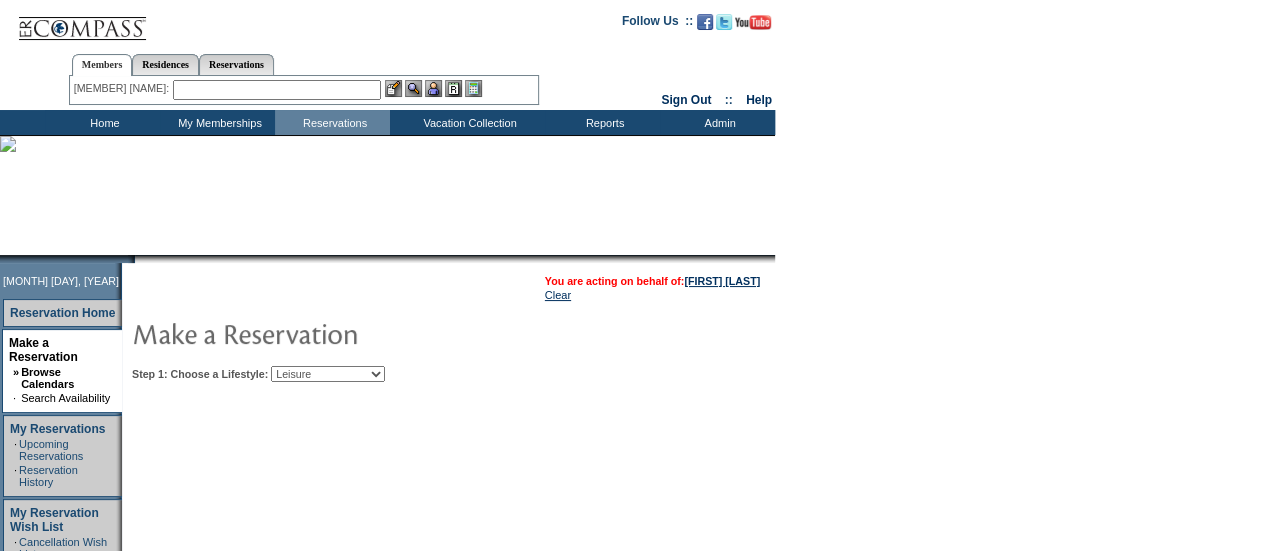click on "Beach
Leisure
Metropolitan
Mountain
OIAL for Adventure
OIAL for Couples
OIAL for Families
Once in a Lifetime" at bounding box center [328, 374] 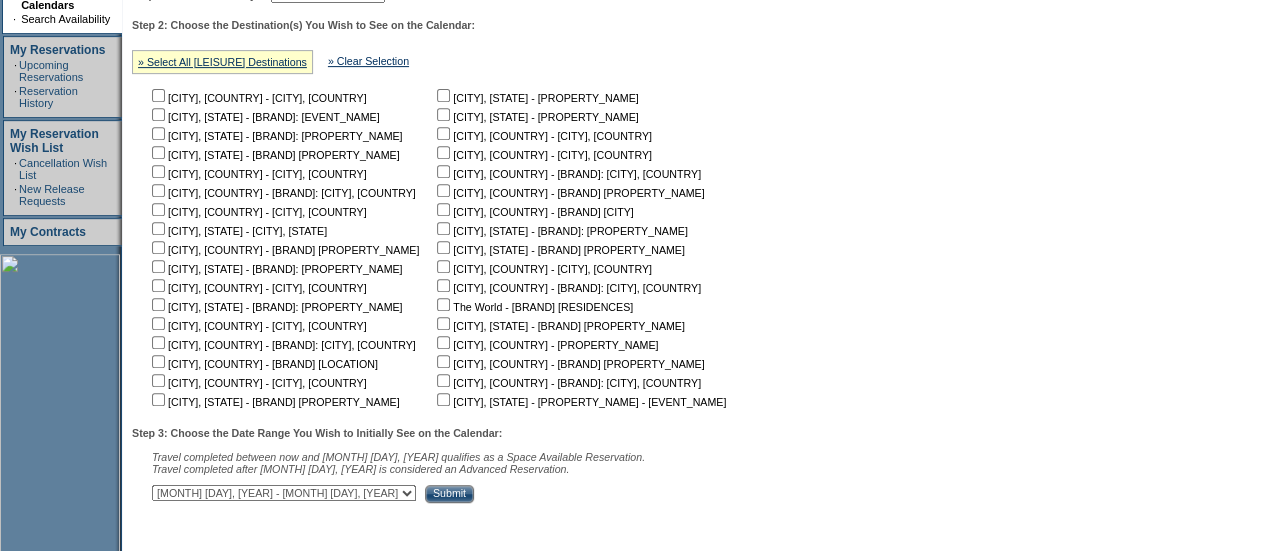 scroll, scrollTop: 402, scrollLeft: 0, axis: vertical 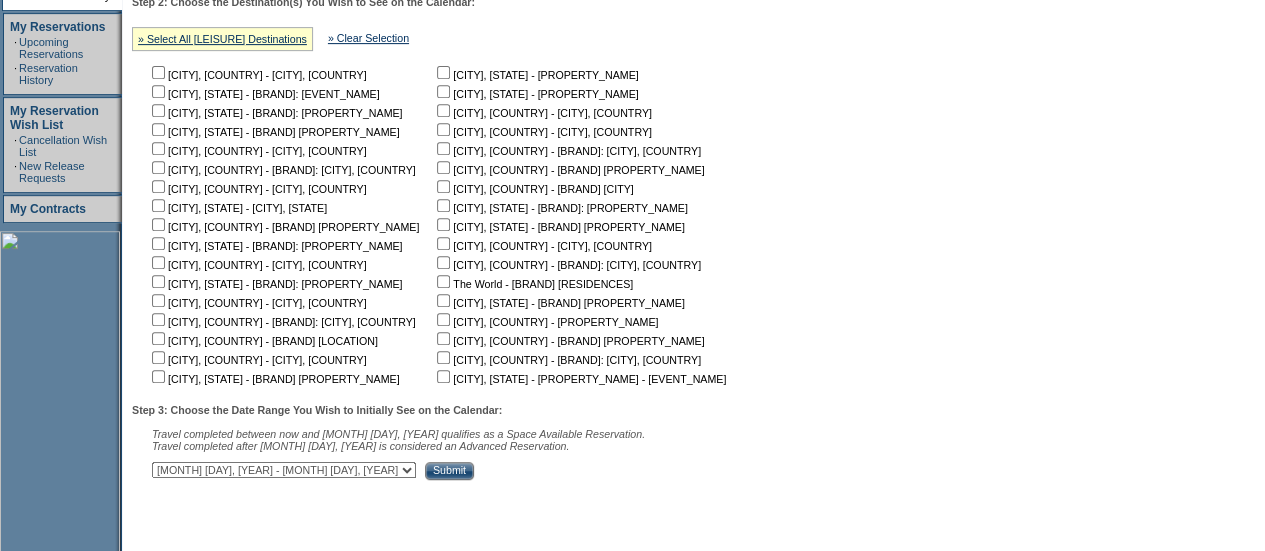 click at bounding box center [158, 72] 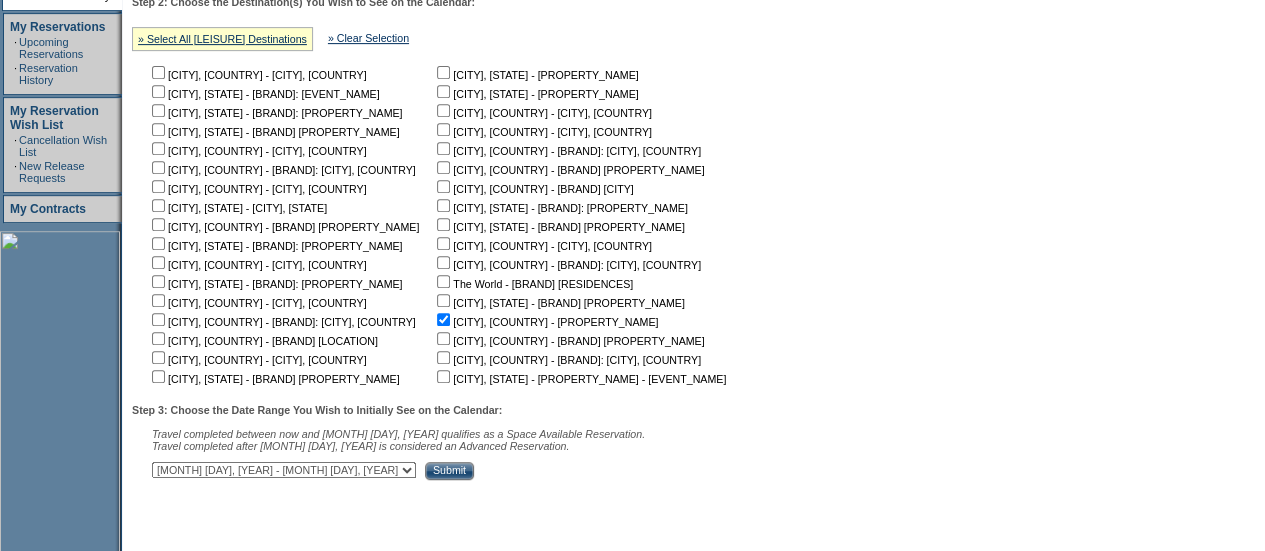 click at bounding box center [158, 72] 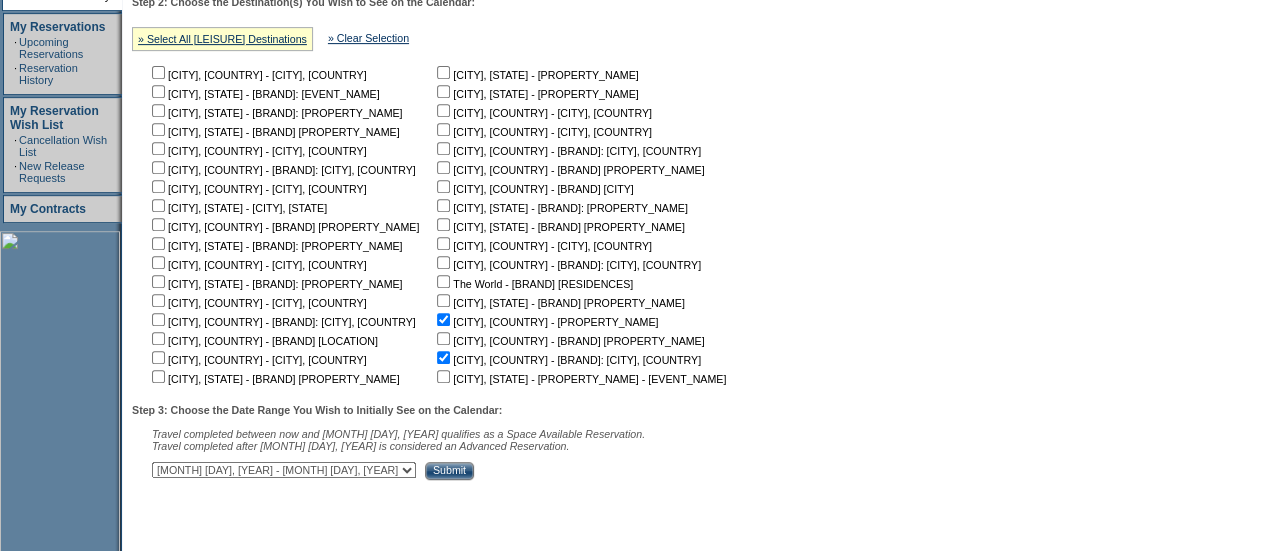 click on "Submit" at bounding box center [449, 471] 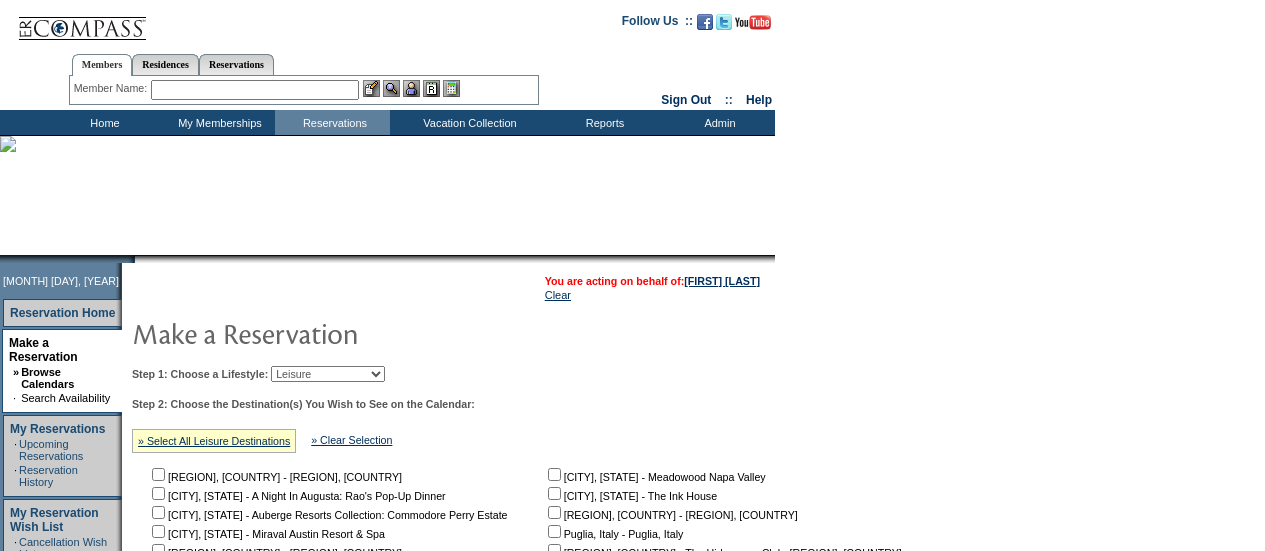 scroll, scrollTop: 399, scrollLeft: 0, axis: vertical 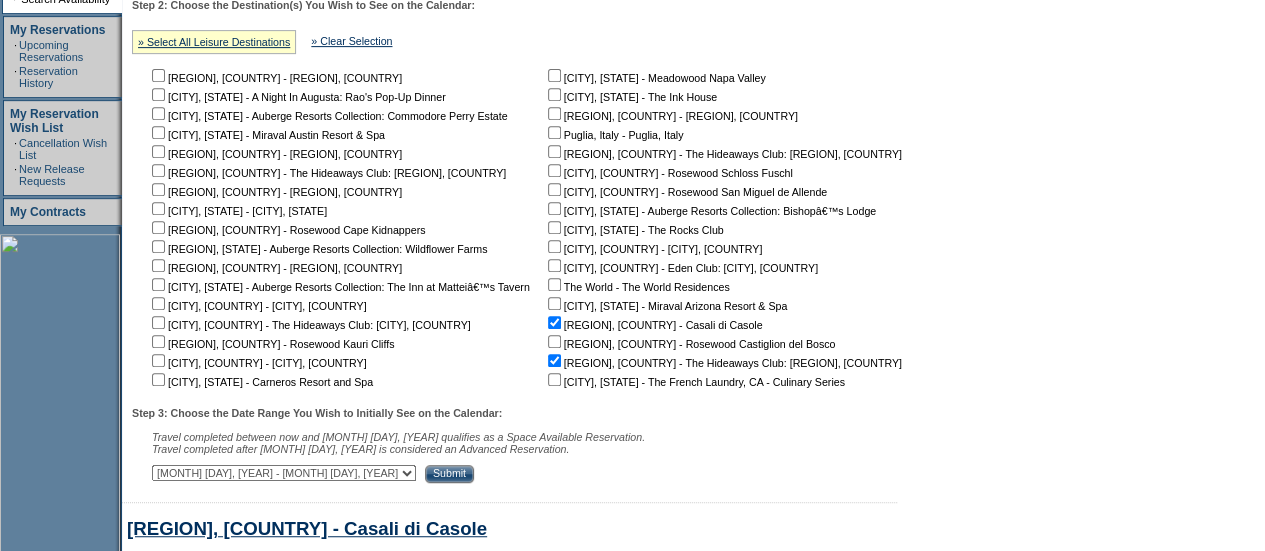 drag, startPoint x: 1263, startPoint y: 147, endPoint x: 1258, endPoint y: 199, distance: 52.23983 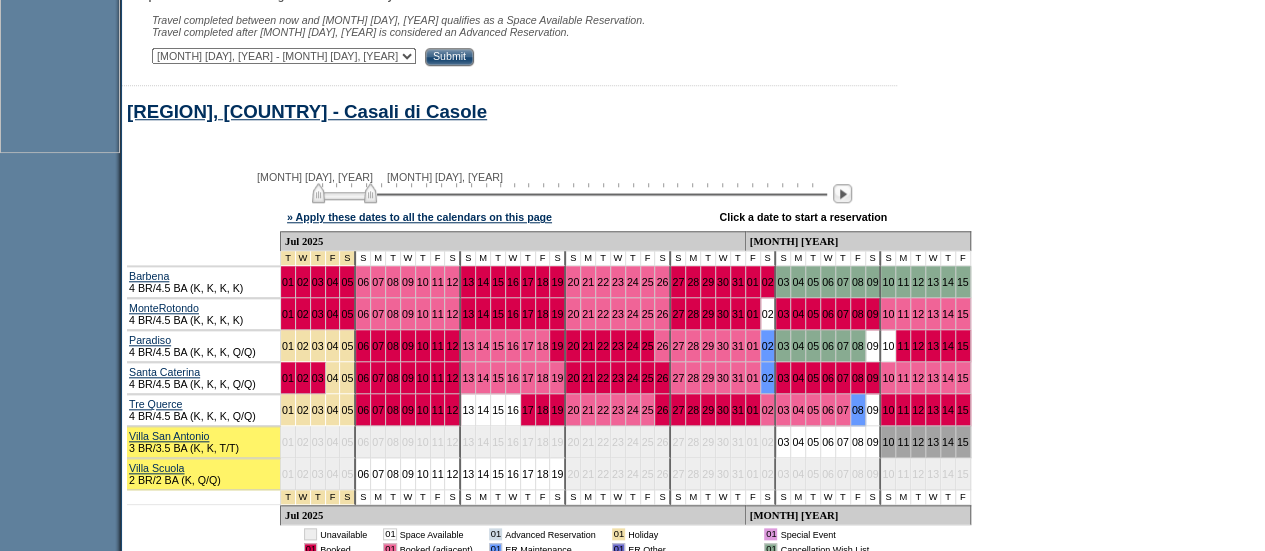 scroll, scrollTop: 823, scrollLeft: 0, axis: vertical 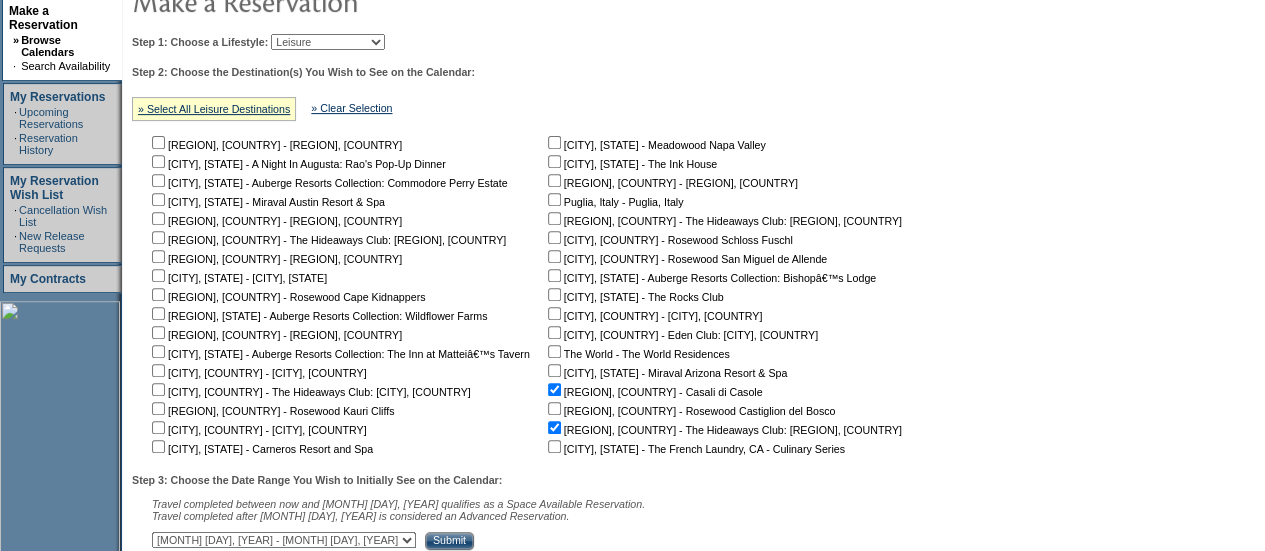 click at bounding box center (158, 142) 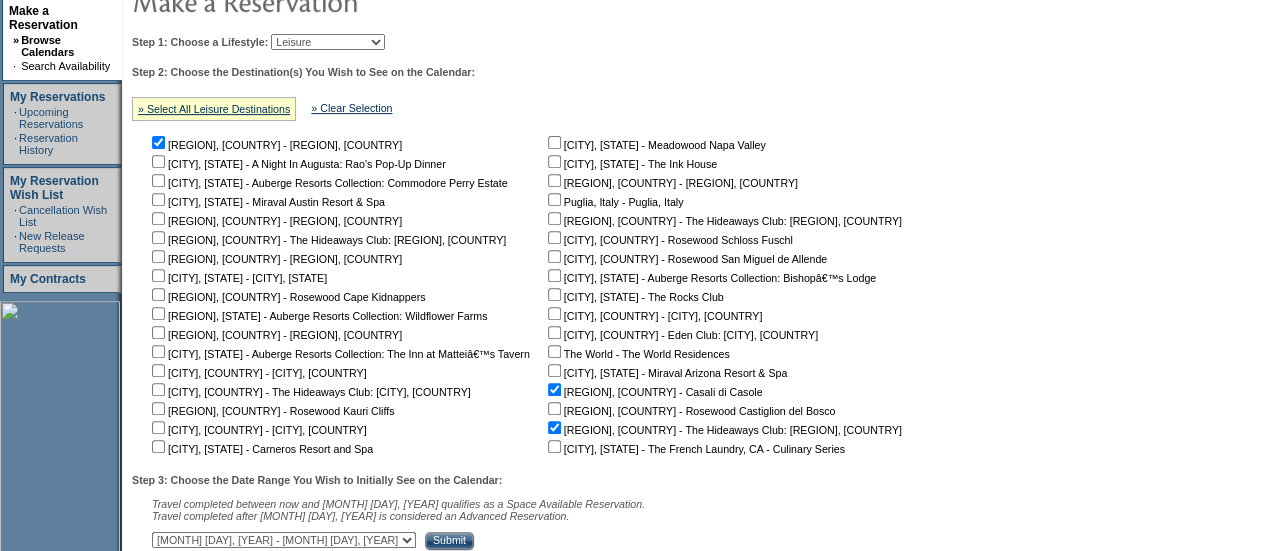 click at bounding box center [158, 142] 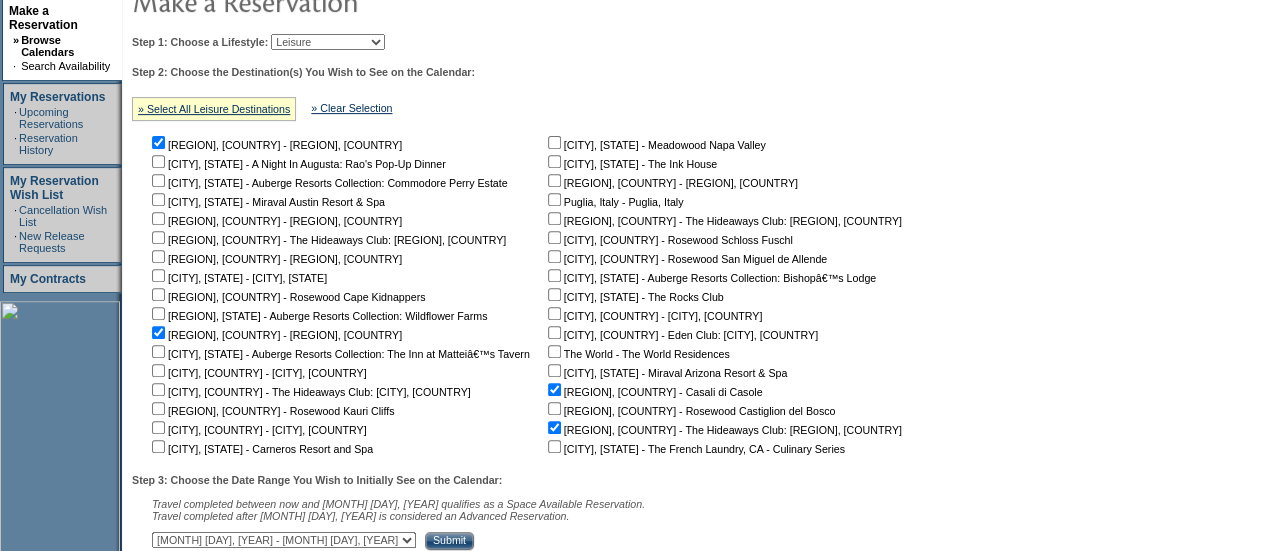 click at bounding box center (158, 142) 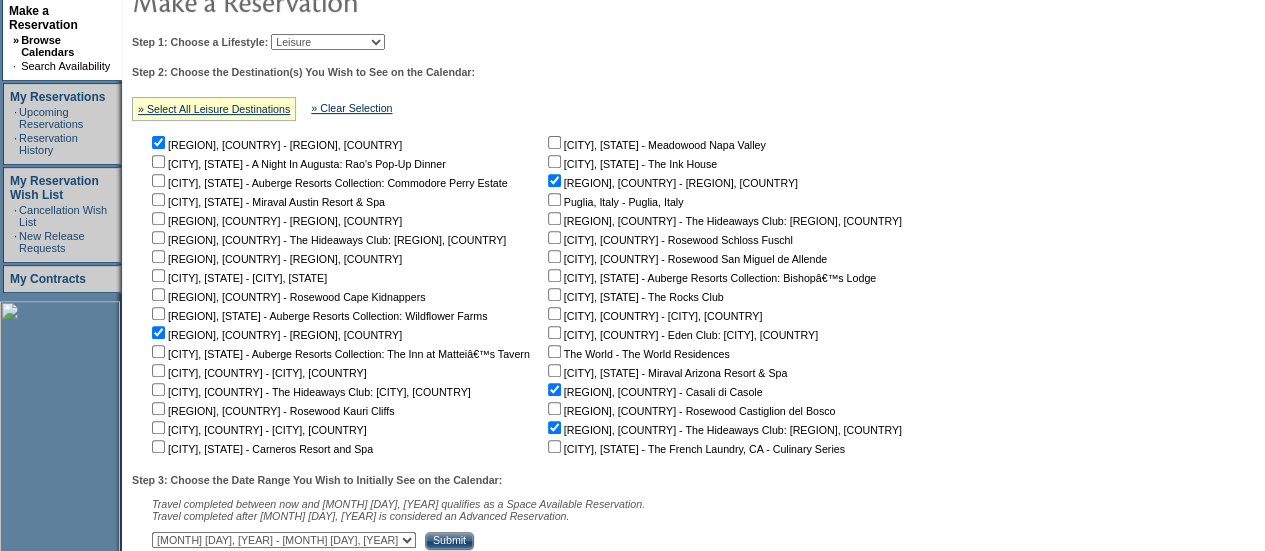 click at bounding box center [158, 142] 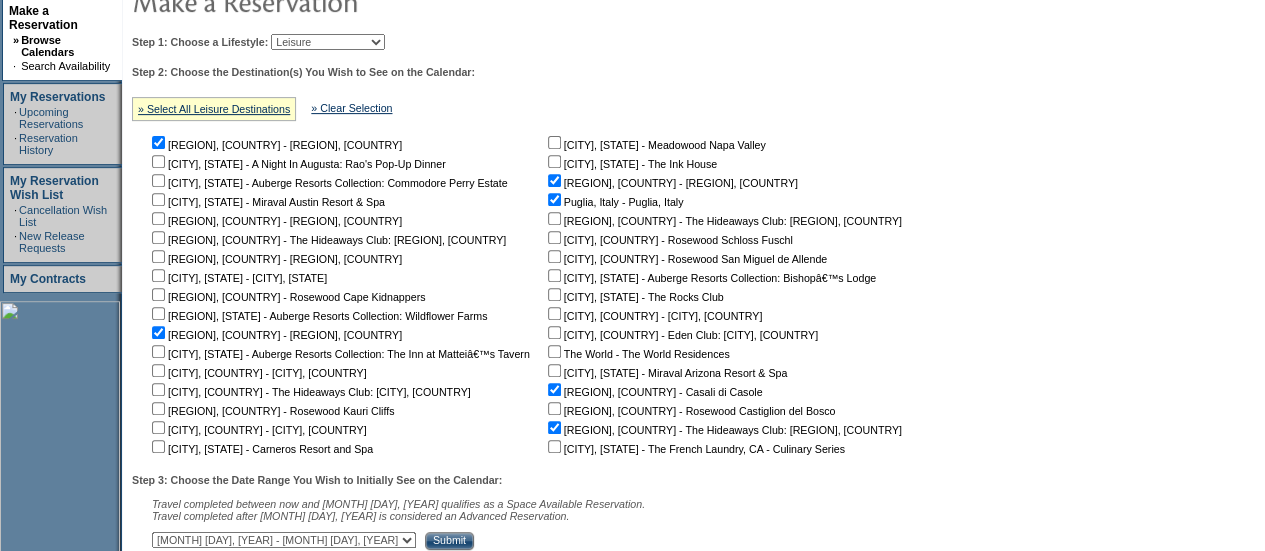 click at bounding box center [158, 142] 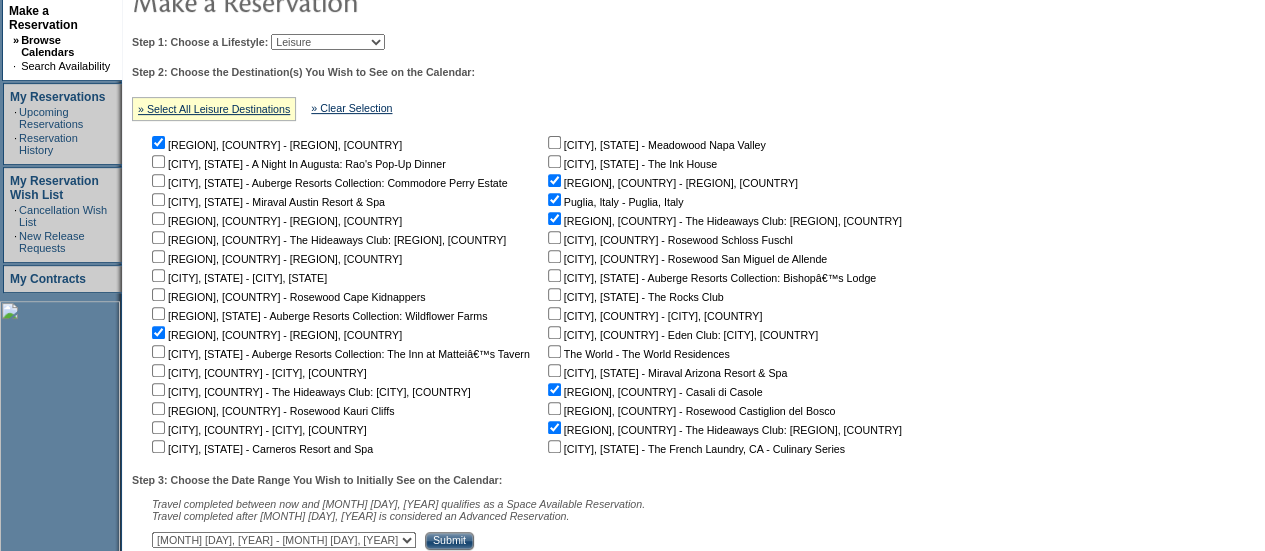 click at bounding box center (158, 142) 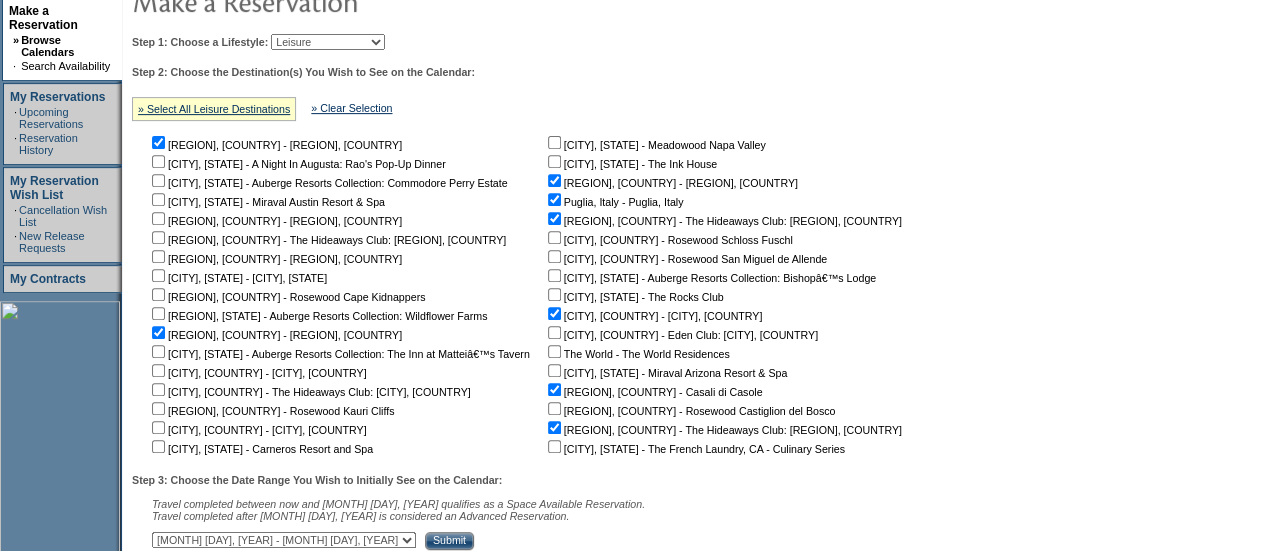 click at bounding box center (158, 142) 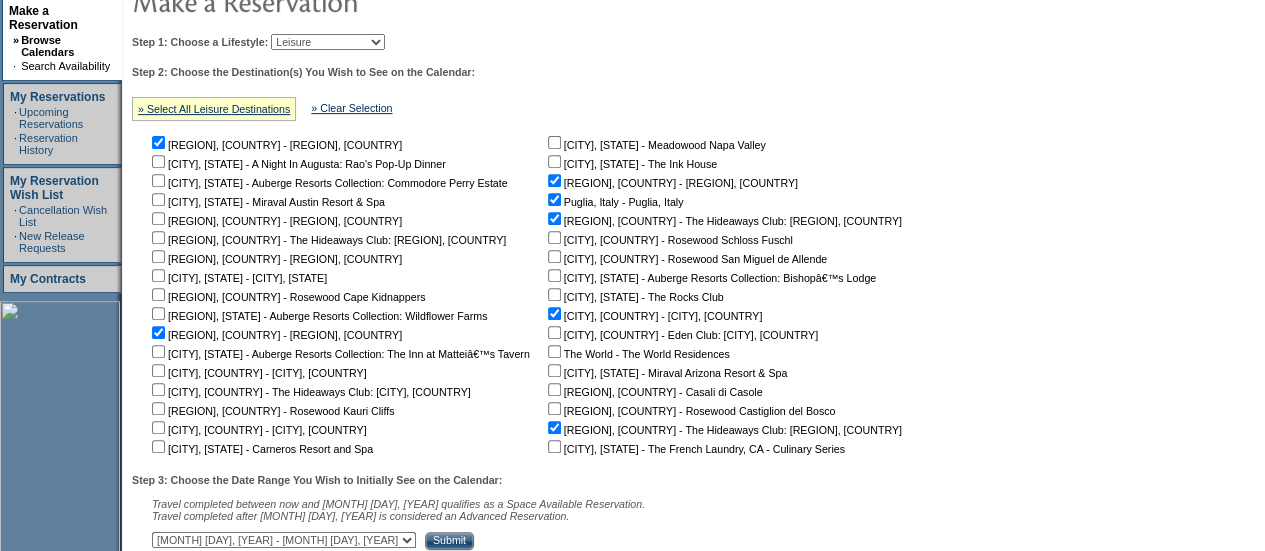 click at bounding box center (158, 142) 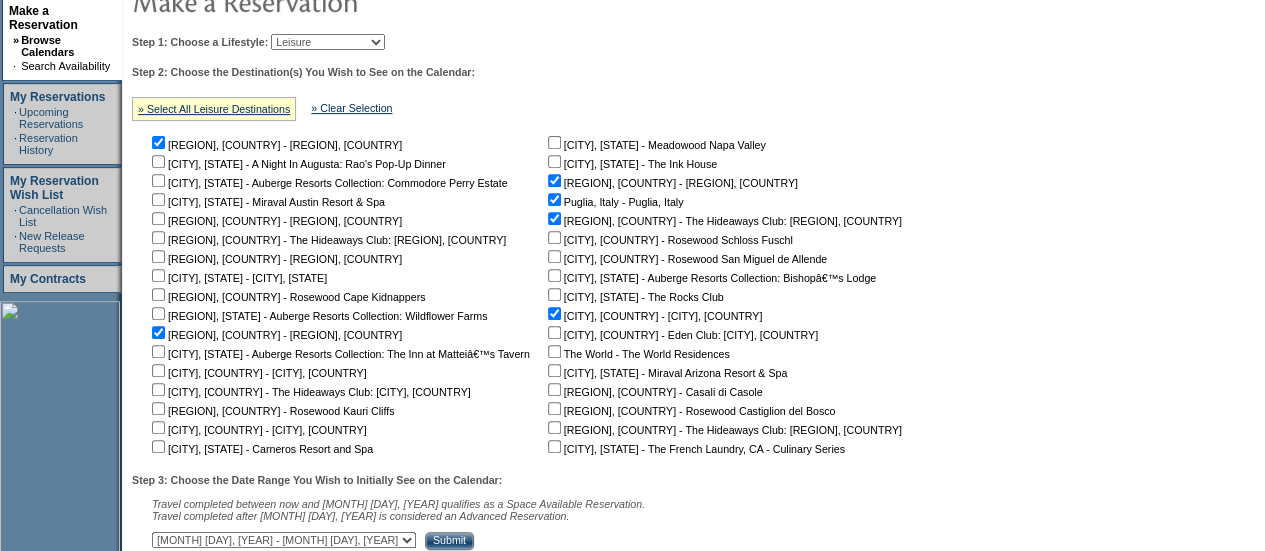 click on "Submit" at bounding box center [449, 541] 